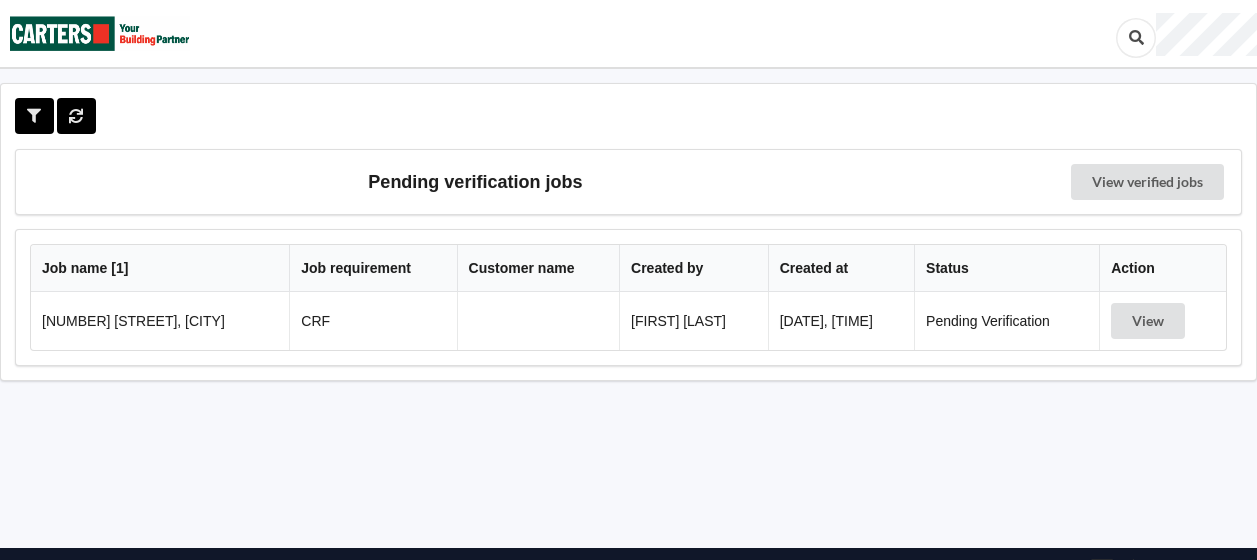 scroll, scrollTop: 0, scrollLeft: 0, axis: both 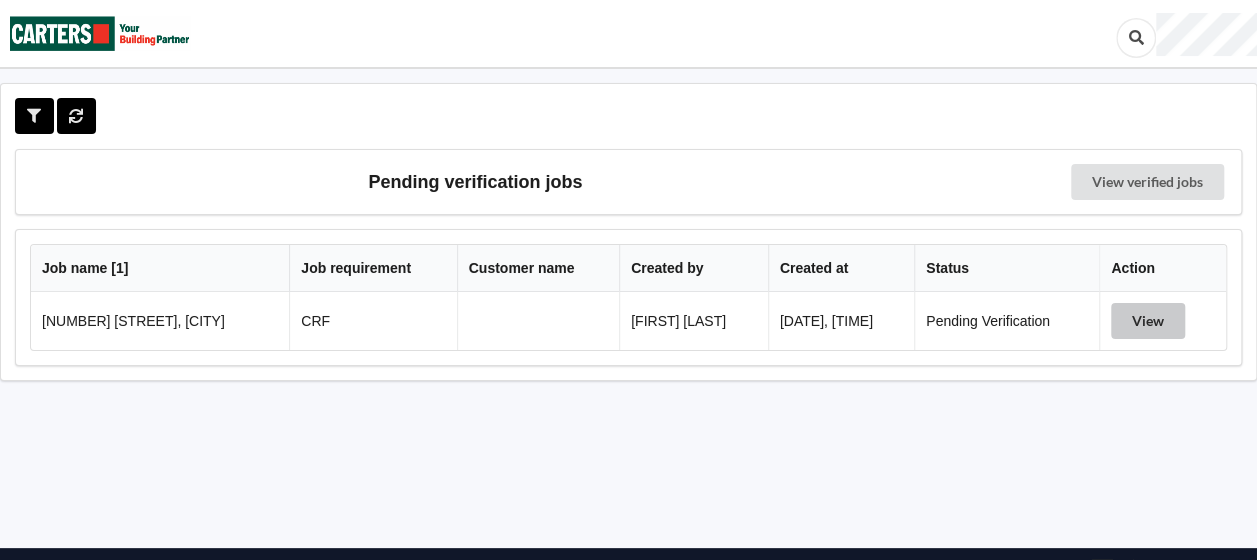 click on "View" at bounding box center [1148, 321] 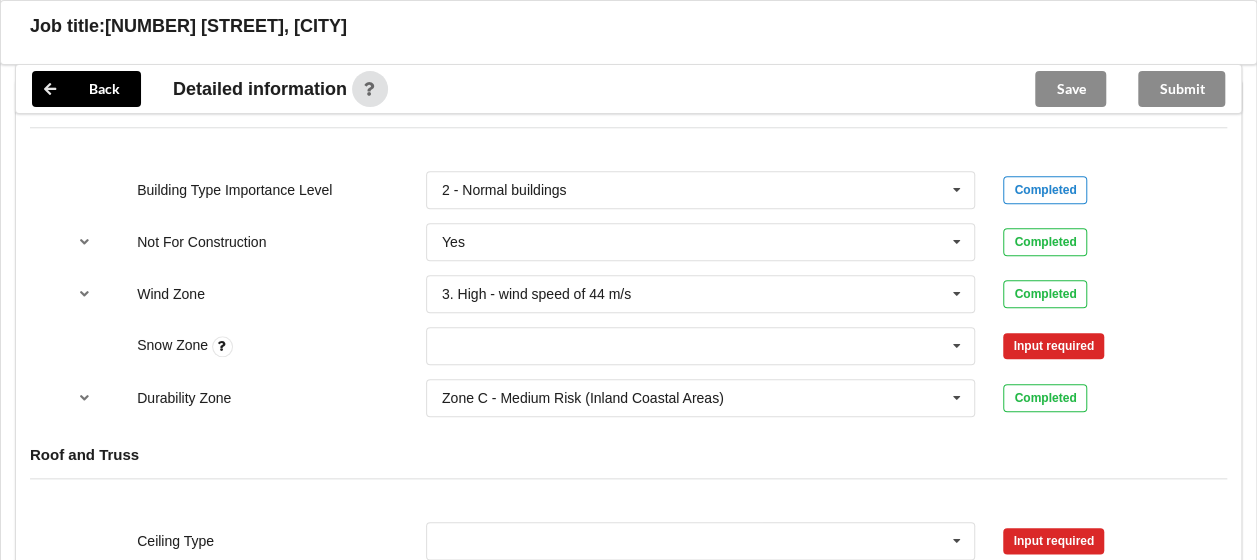 scroll, scrollTop: 899, scrollLeft: 0, axis: vertical 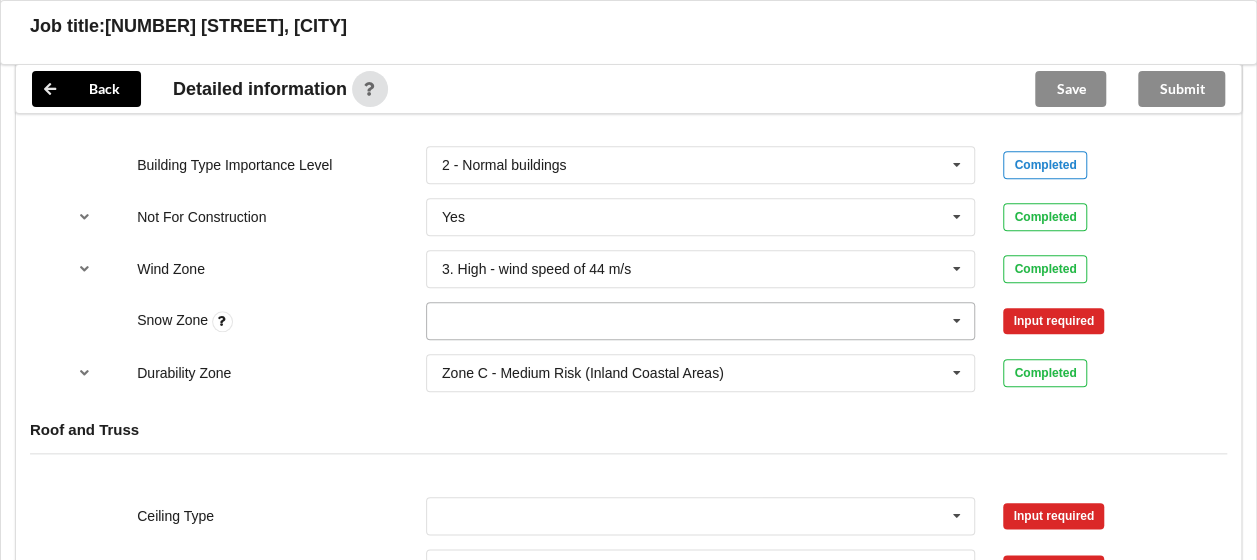click at bounding box center (957, 321) 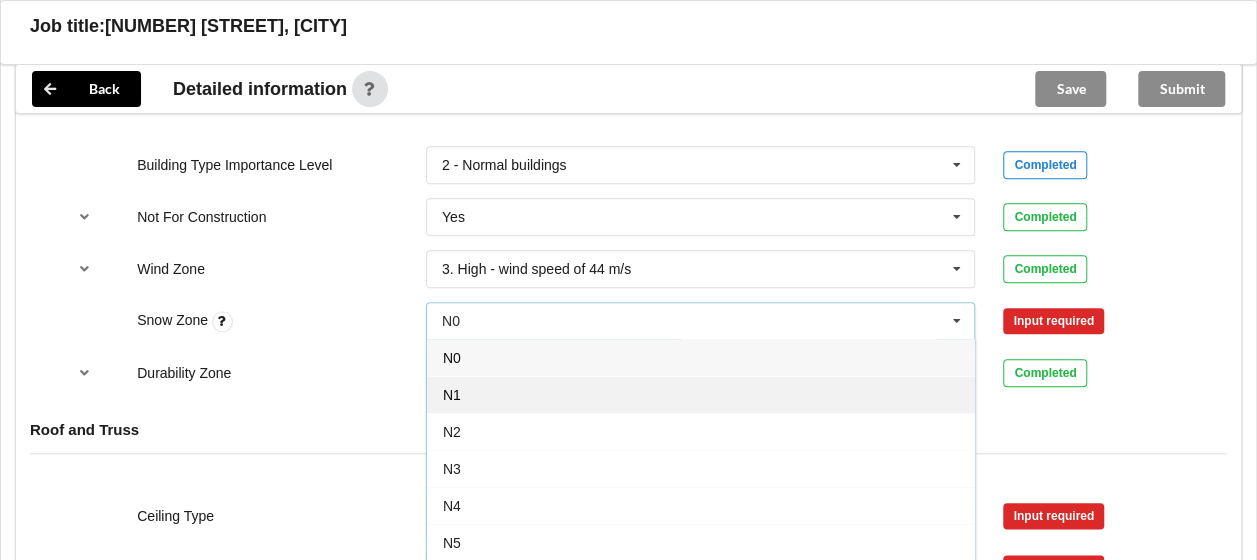 click on "N1" at bounding box center [701, 394] 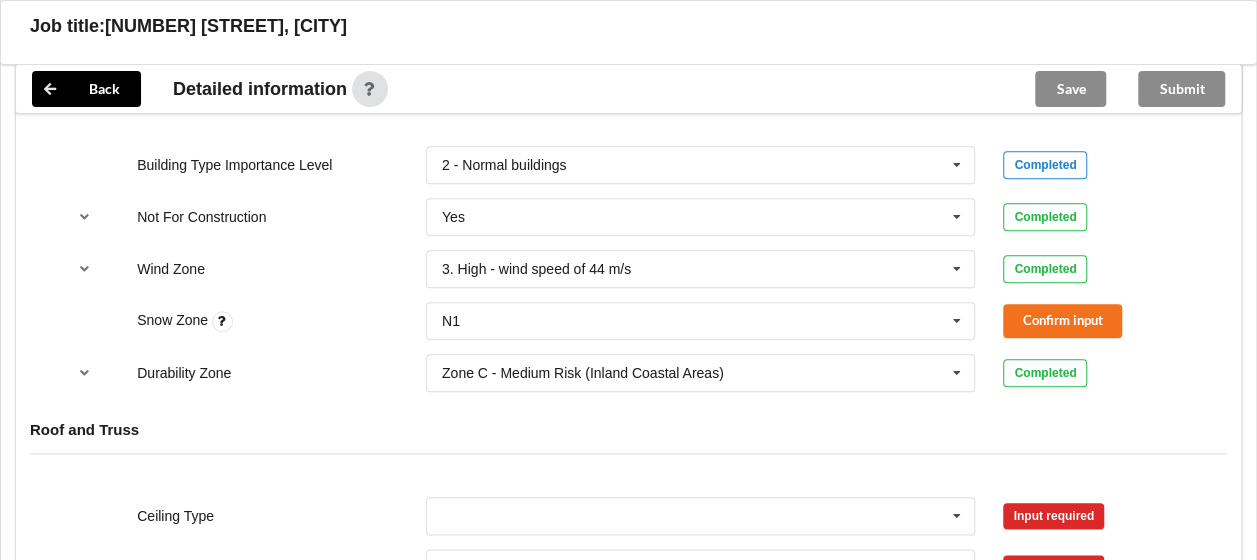 click on "Snow Zone   N1 N0 N1 N2 N3 N4 N5 None Confirm input" at bounding box center (628, 321) 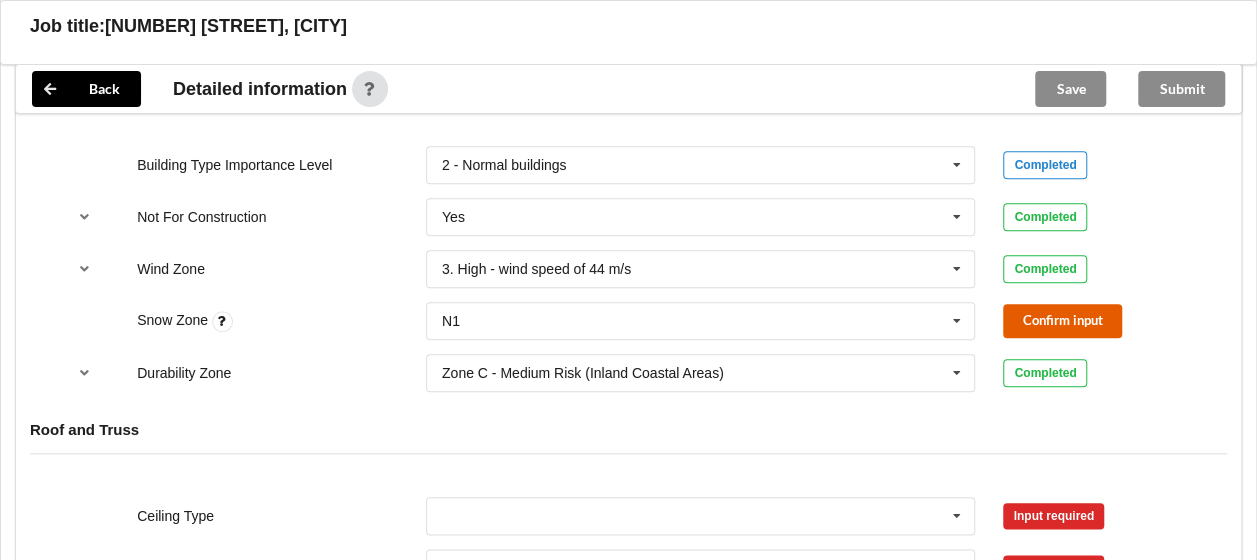 click on "Confirm input" at bounding box center (1062, 320) 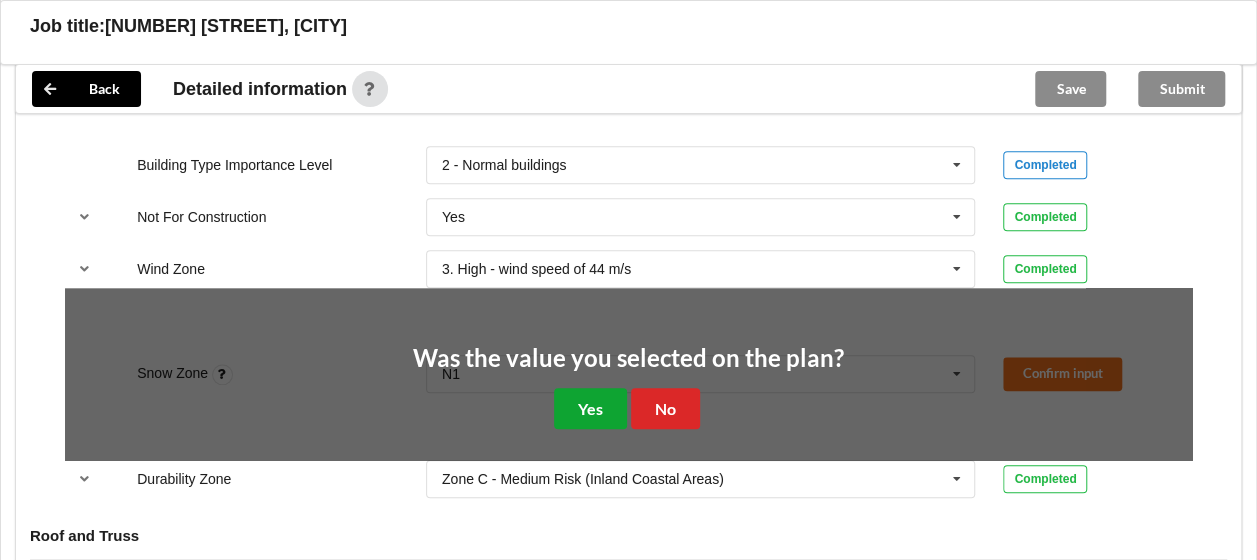 click on "Yes" at bounding box center [590, 408] 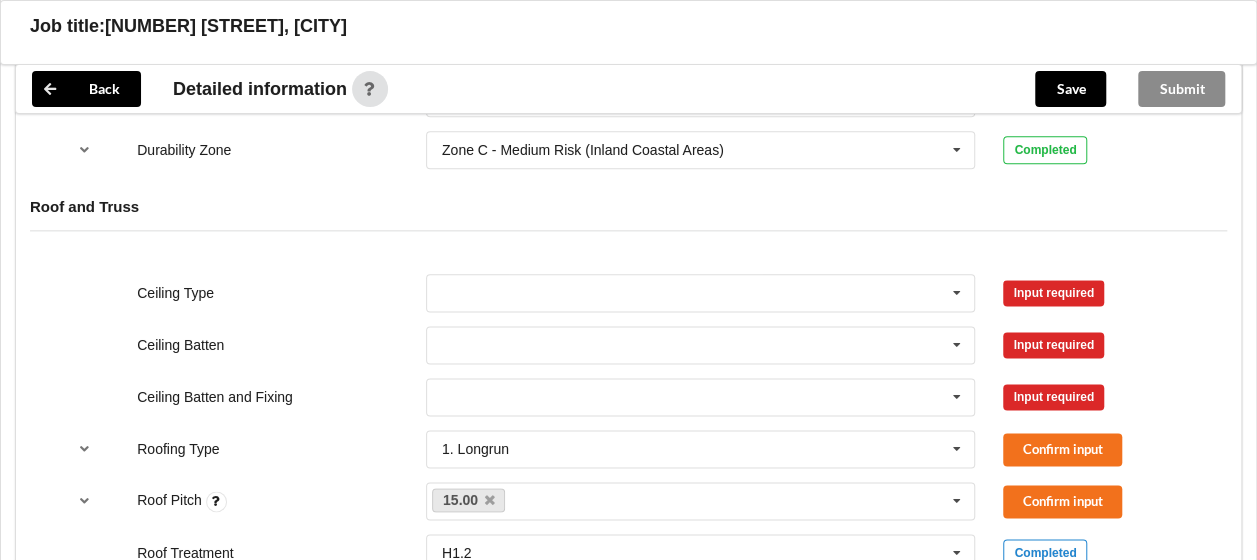 scroll, scrollTop: 1125, scrollLeft: 0, axis: vertical 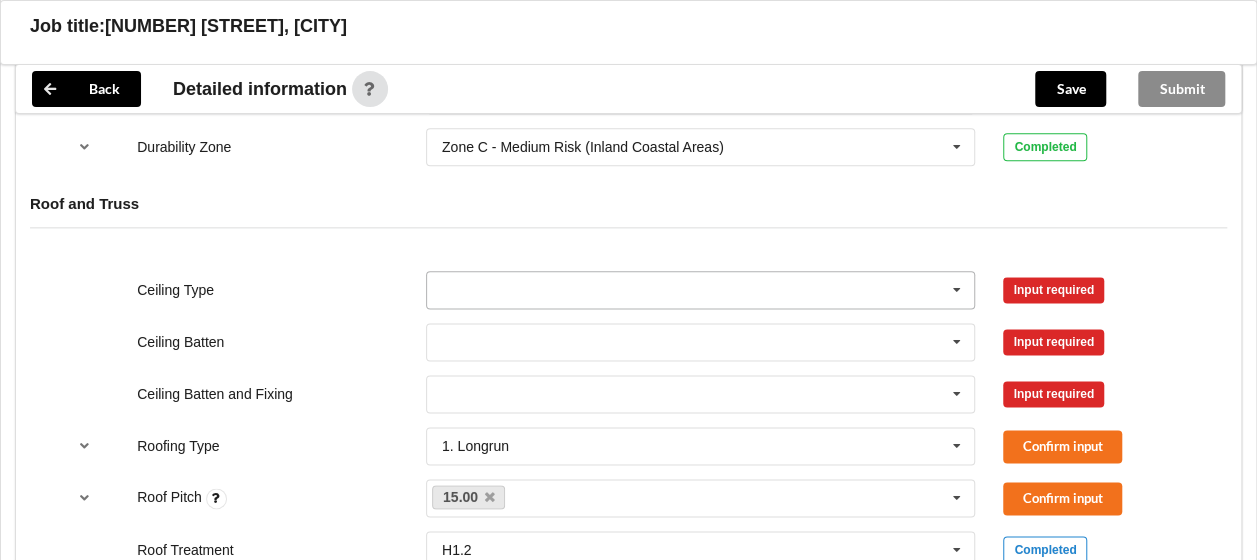 click at bounding box center (957, 290) 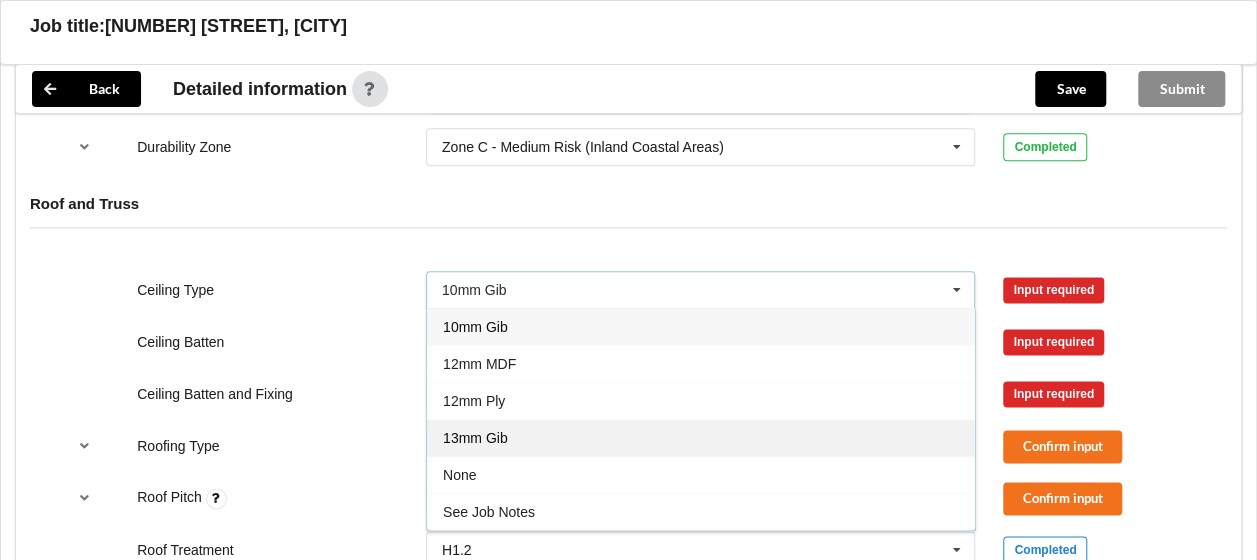 click on "13mm Gib" at bounding box center (701, 437) 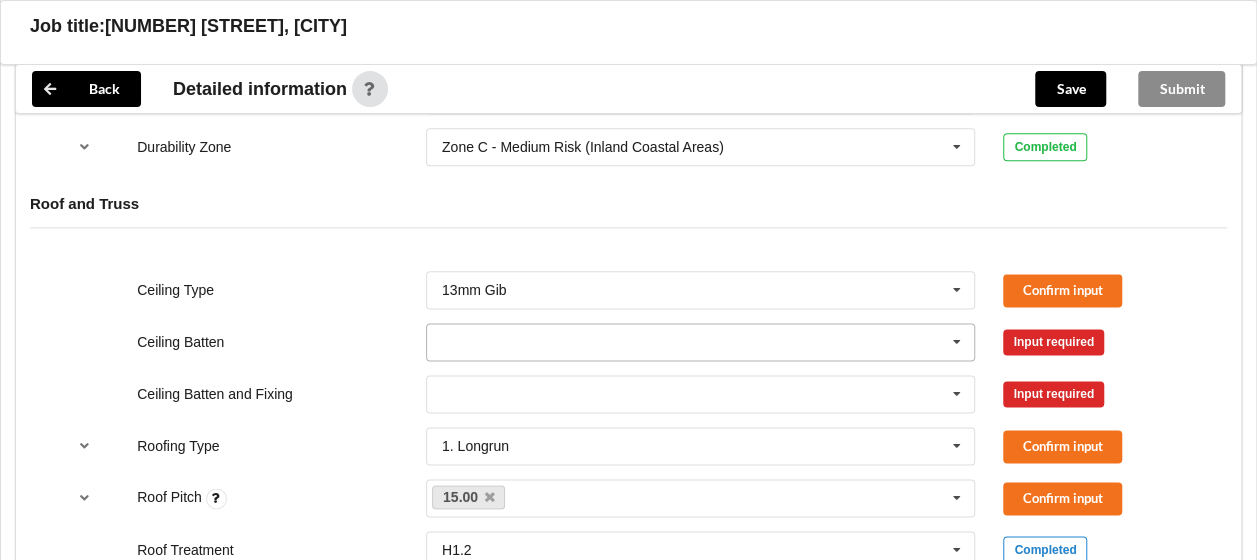 click at bounding box center (957, 342) 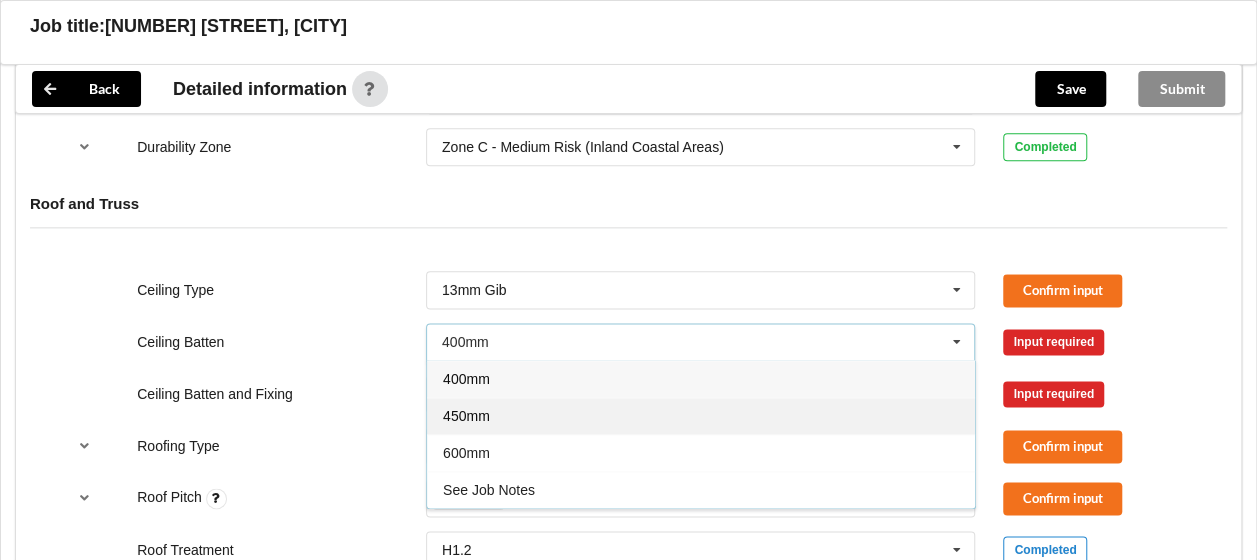 click on "450mm" at bounding box center [701, 415] 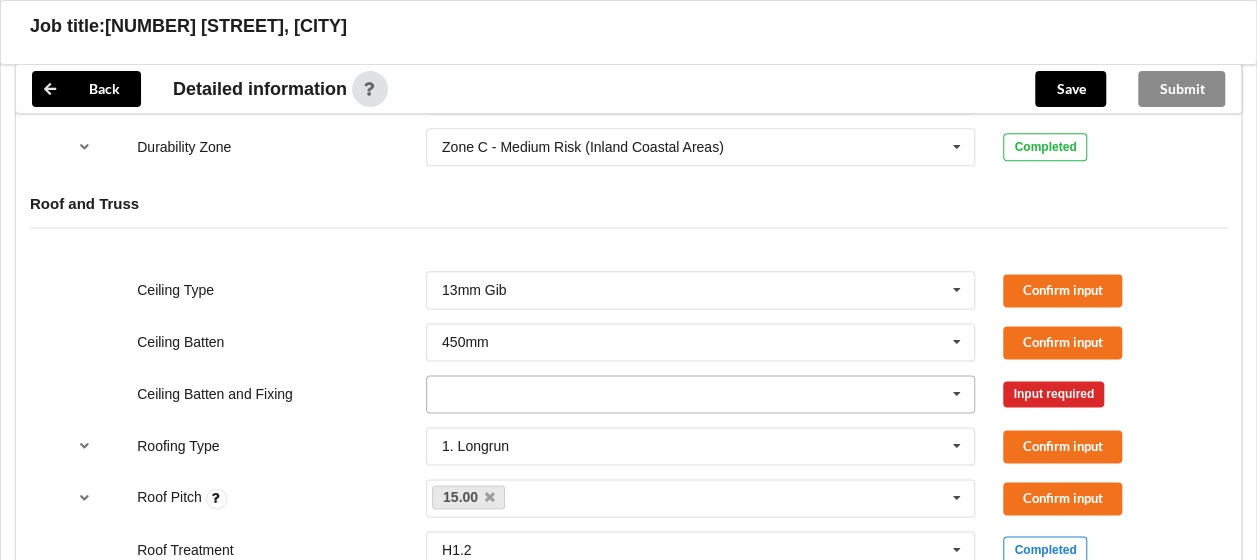 click at bounding box center (957, 394) 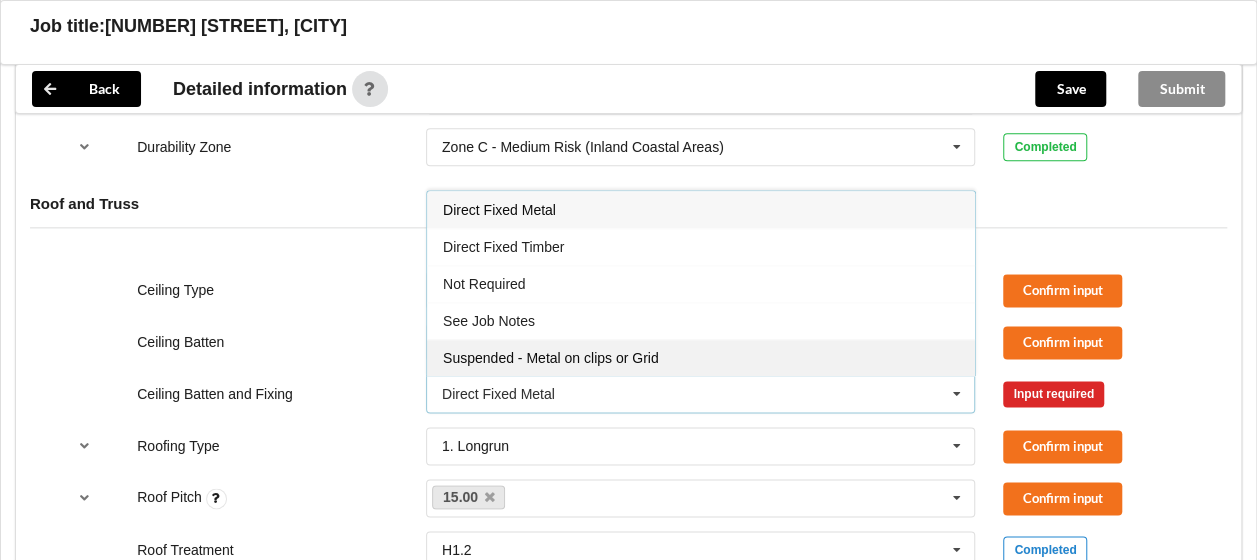 click on "Suspended - Metal on clips or Grid" at bounding box center [701, 357] 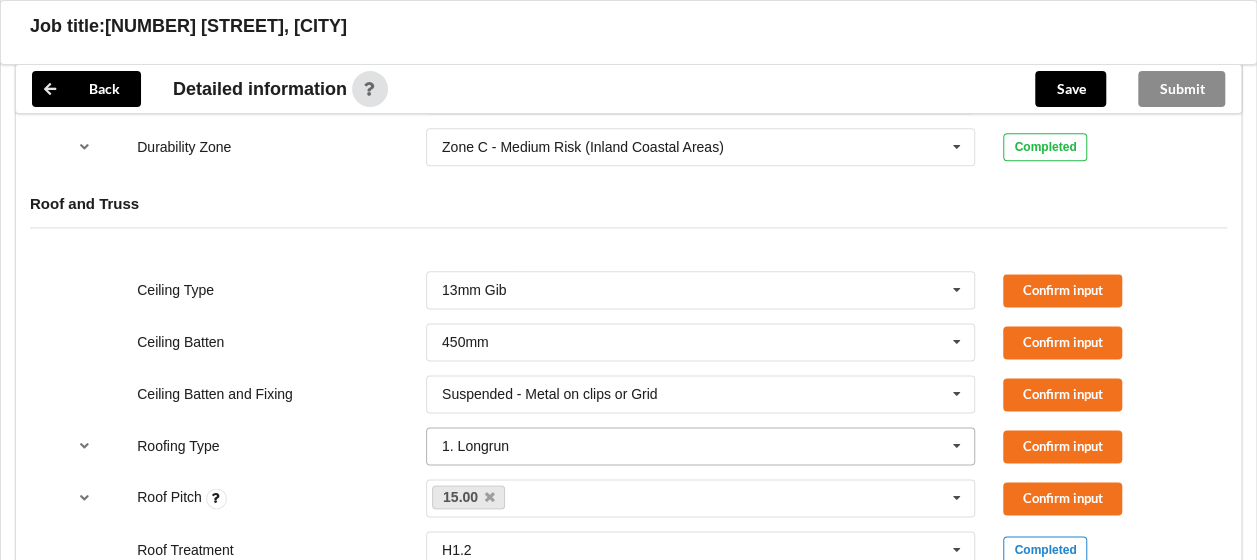 click at bounding box center [957, 446] 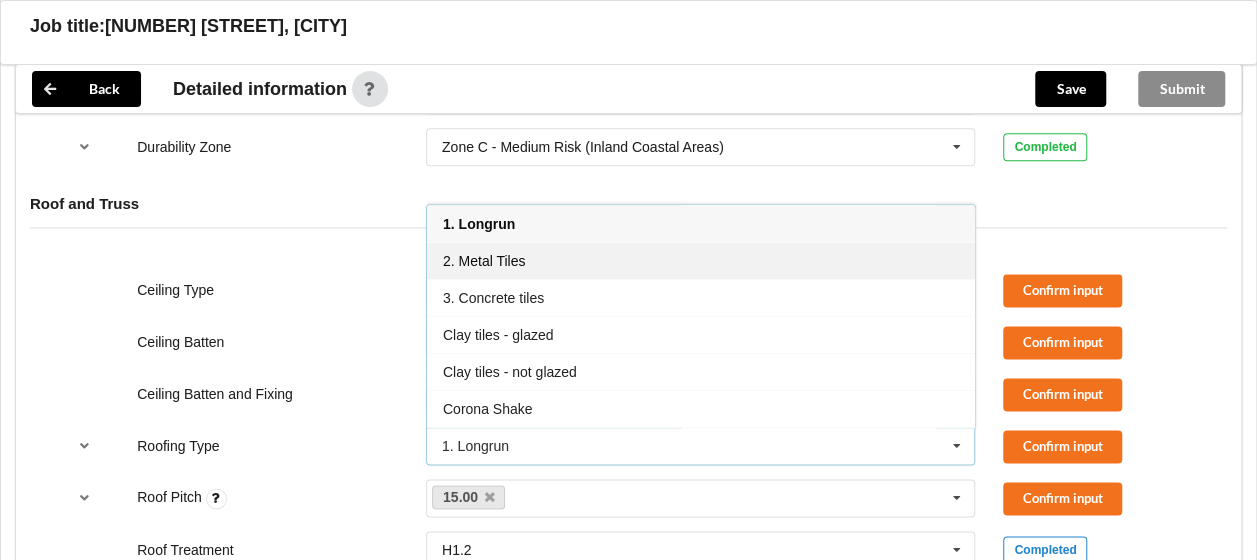 click on "2. Metal Tiles" at bounding box center [701, 260] 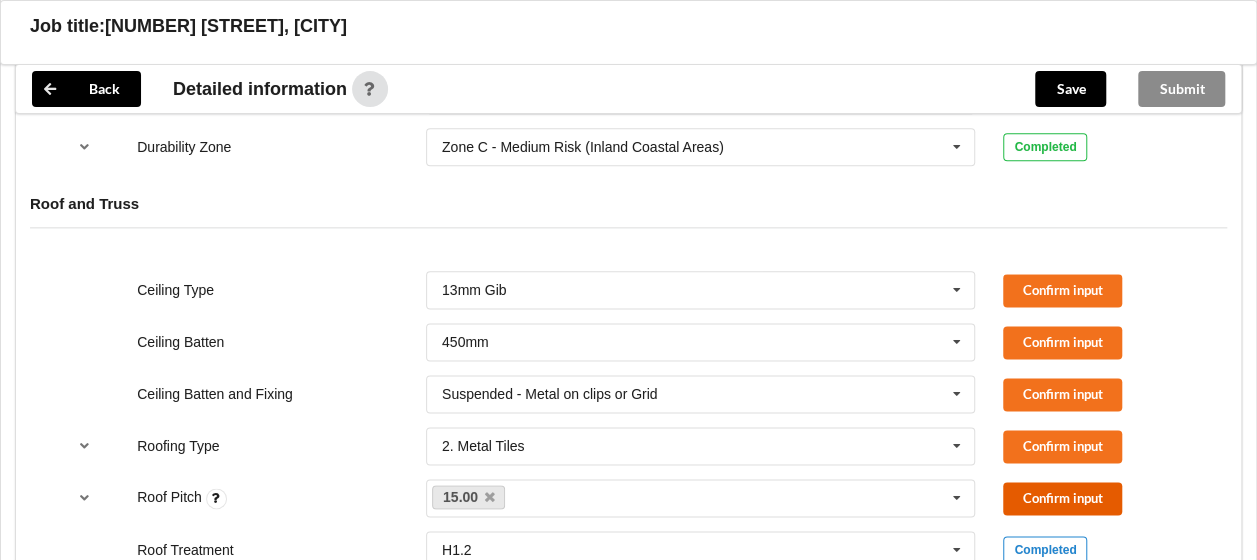 click on "Confirm input" at bounding box center [1062, 498] 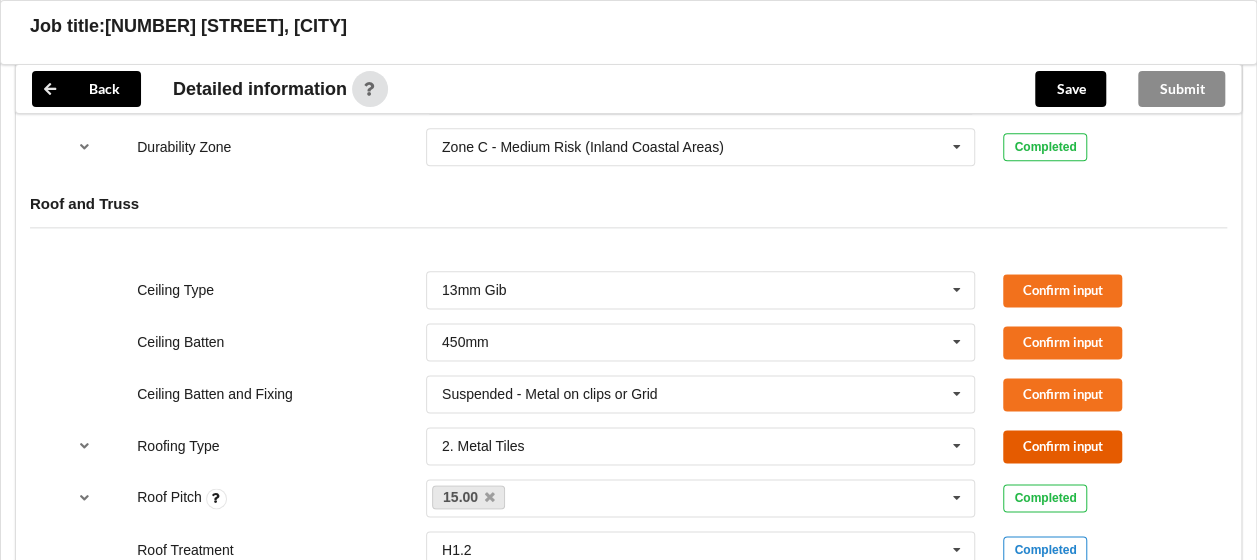 click on "Confirm input" at bounding box center (1062, 446) 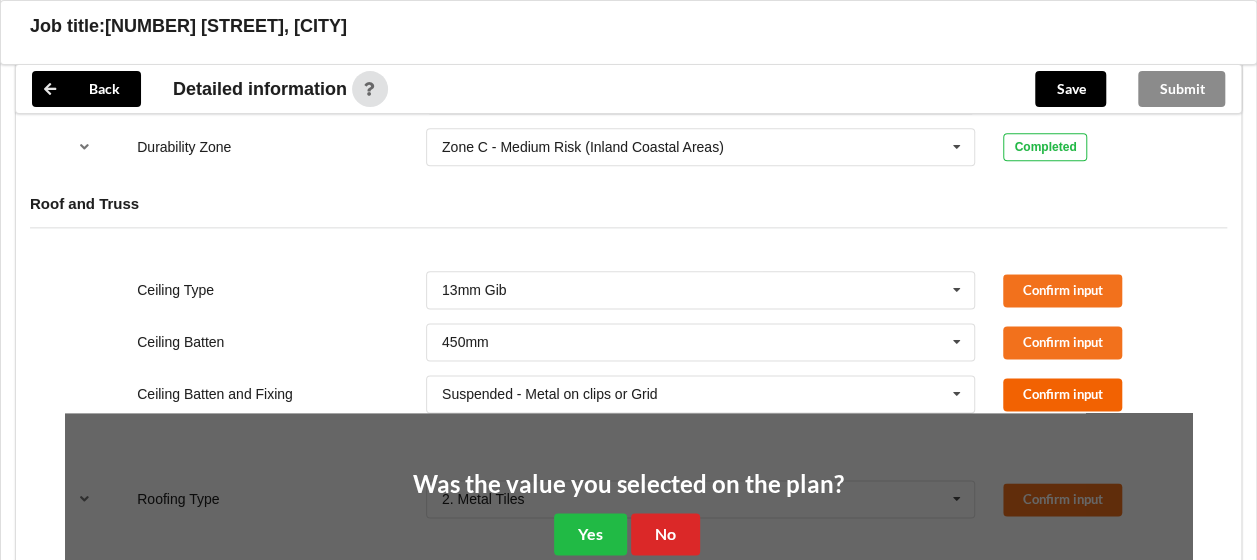 drag, startPoint x: 1016, startPoint y: 415, endPoint x: 1016, endPoint y: 404, distance: 11 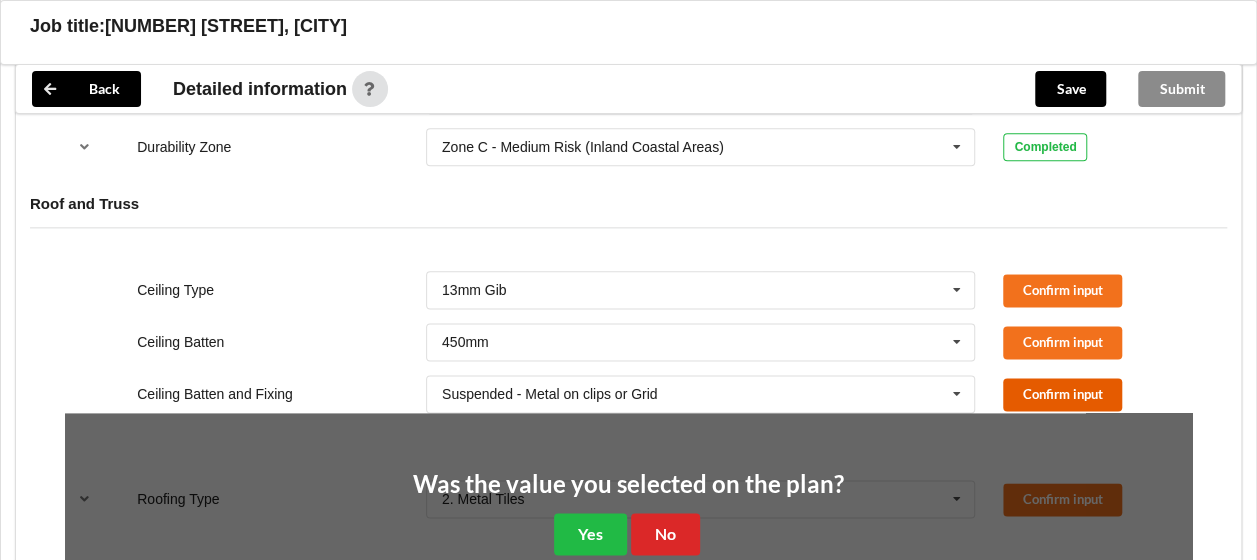 click on "Confirm input" at bounding box center (1062, 394) 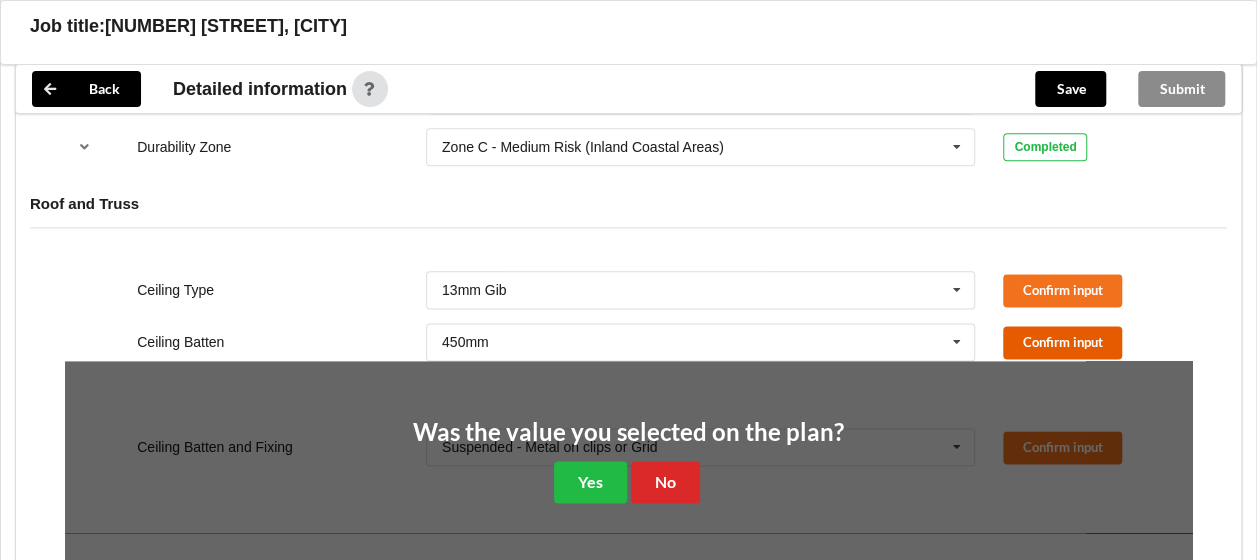 click on "Confirm input" at bounding box center [1062, 342] 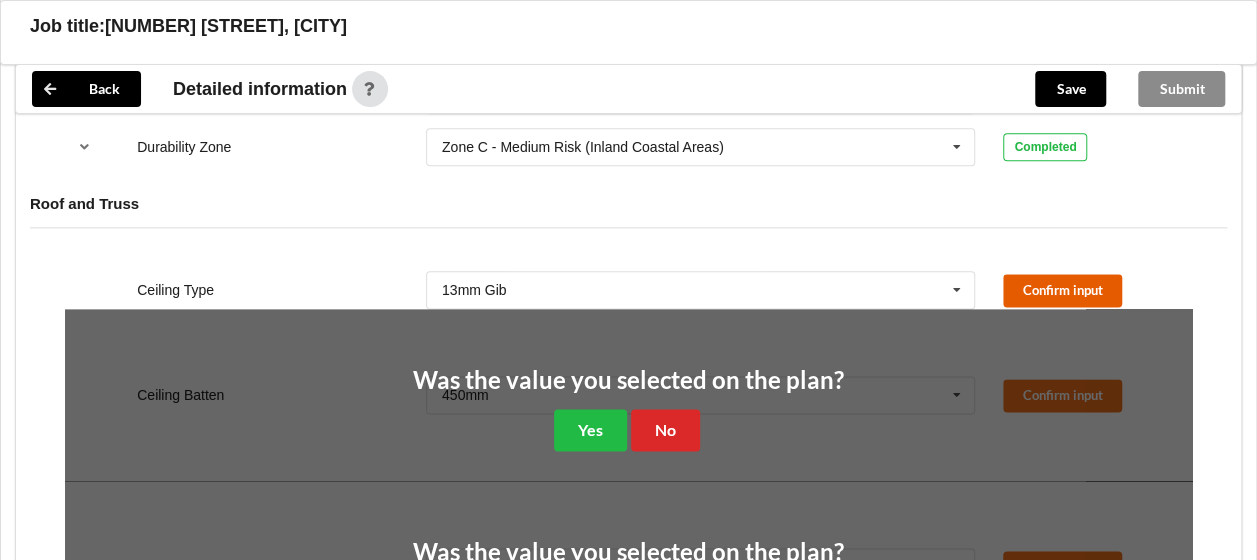 click on "Confirm input" at bounding box center [1062, 290] 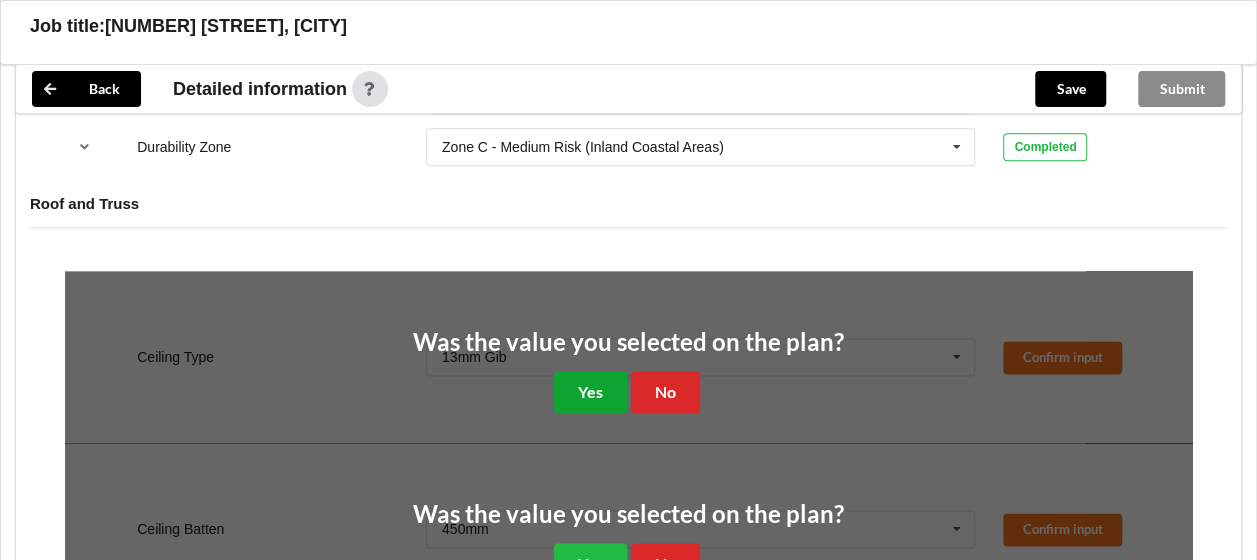 click on "Yes" at bounding box center [590, 391] 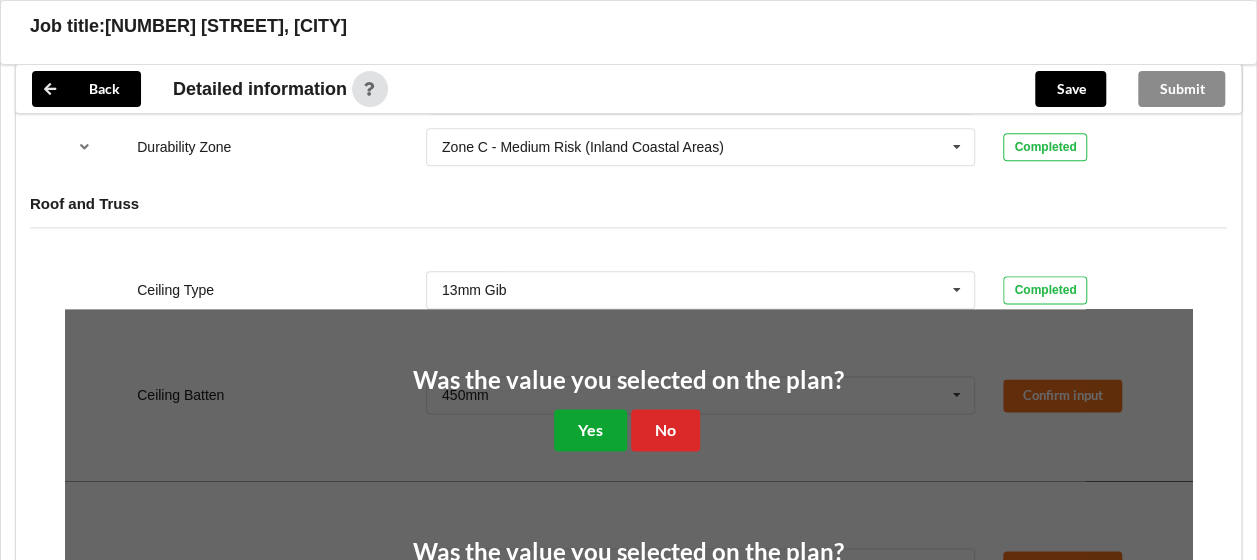 click on "Yes" at bounding box center (590, 429) 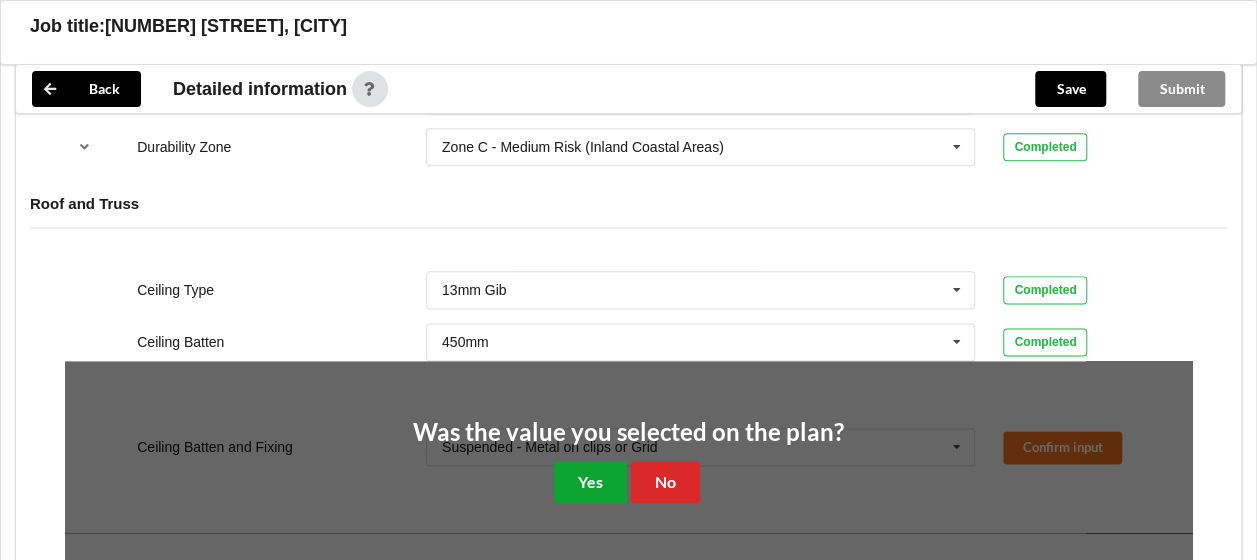 click on "Yes" at bounding box center [590, 481] 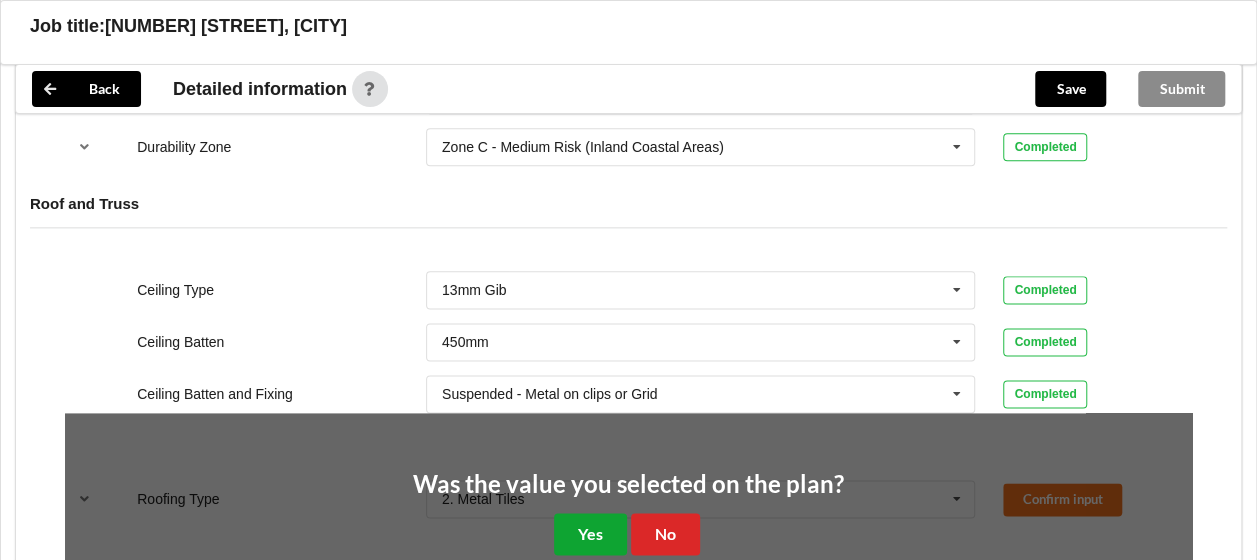 click on "Yes" at bounding box center [590, 533] 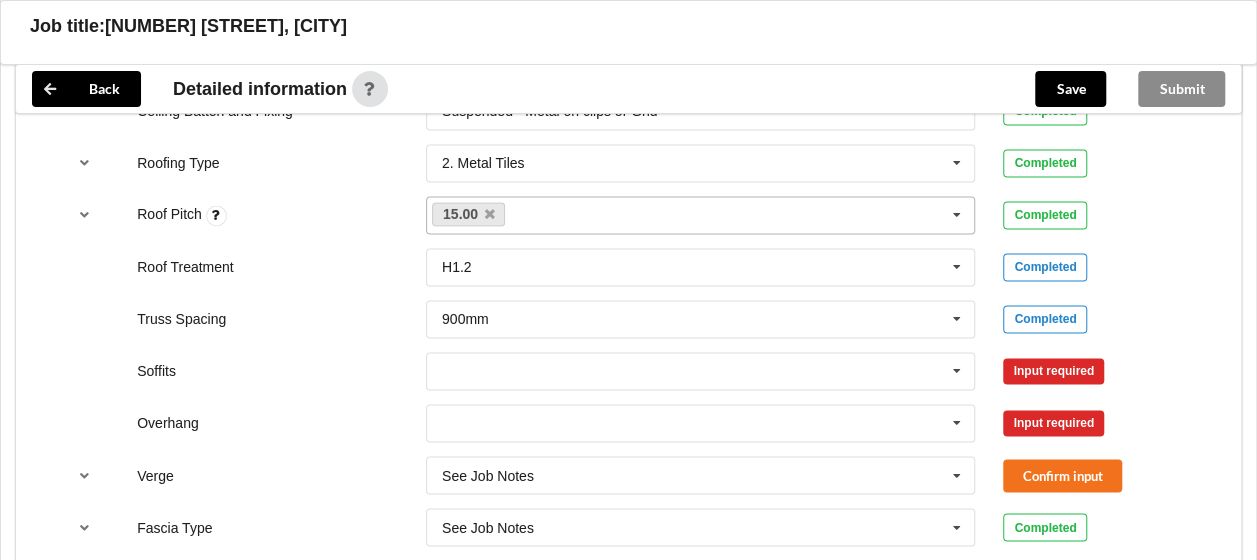 scroll, scrollTop: 1411, scrollLeft: 0, axis: vertical 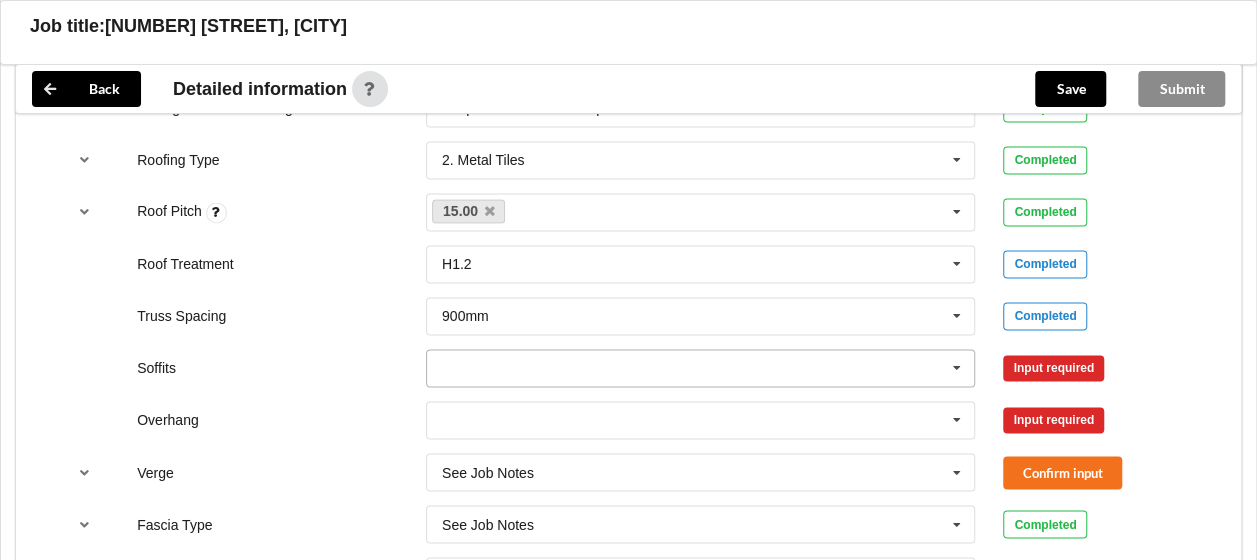 click at bounding box center (702, 368) 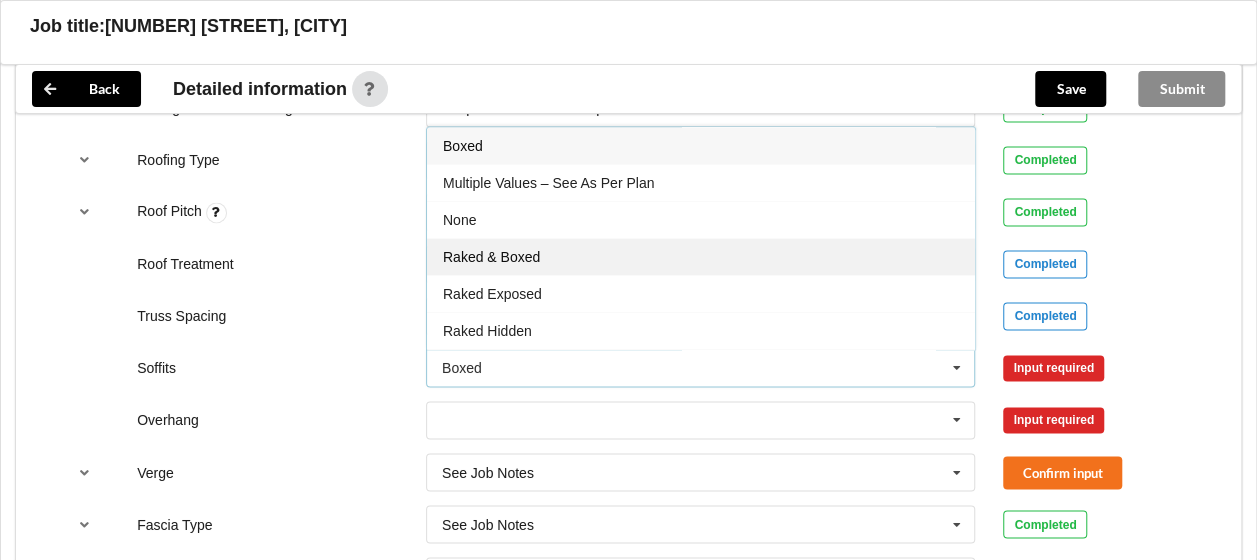 click on "Raked & Boxed" at bounding box center [701, 256] 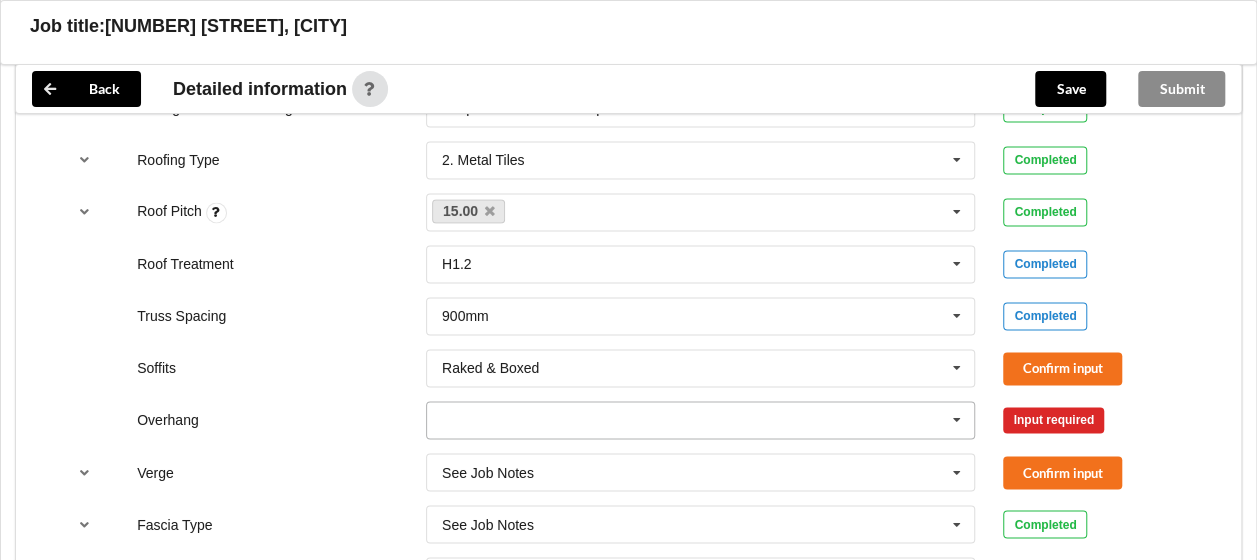 click at bounding box center (702, 420) 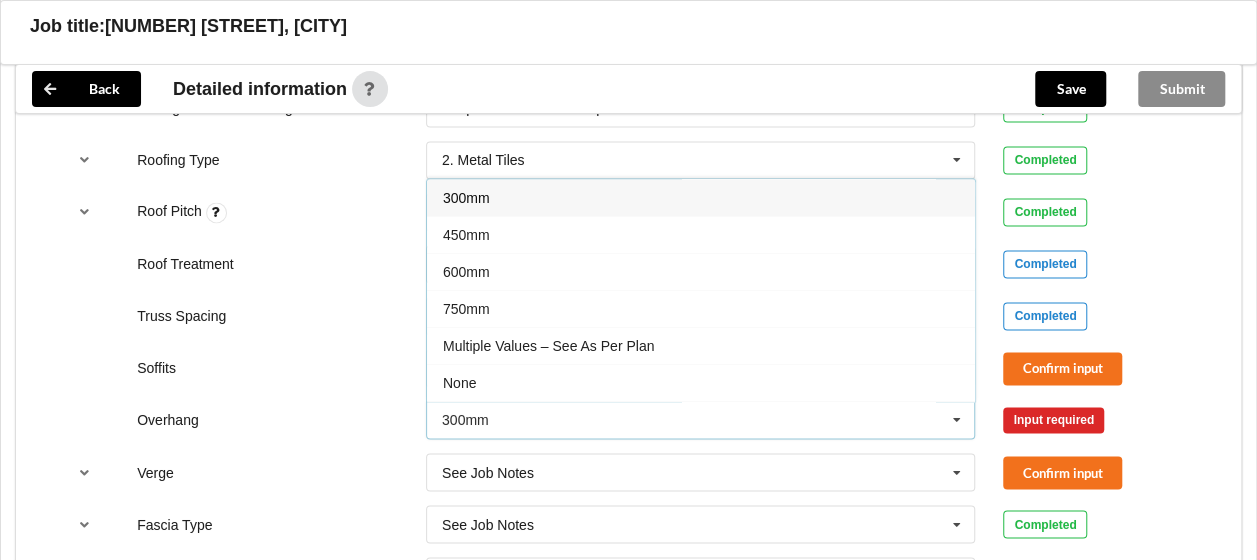 click on "600mm" at bounding box center (701, 271) 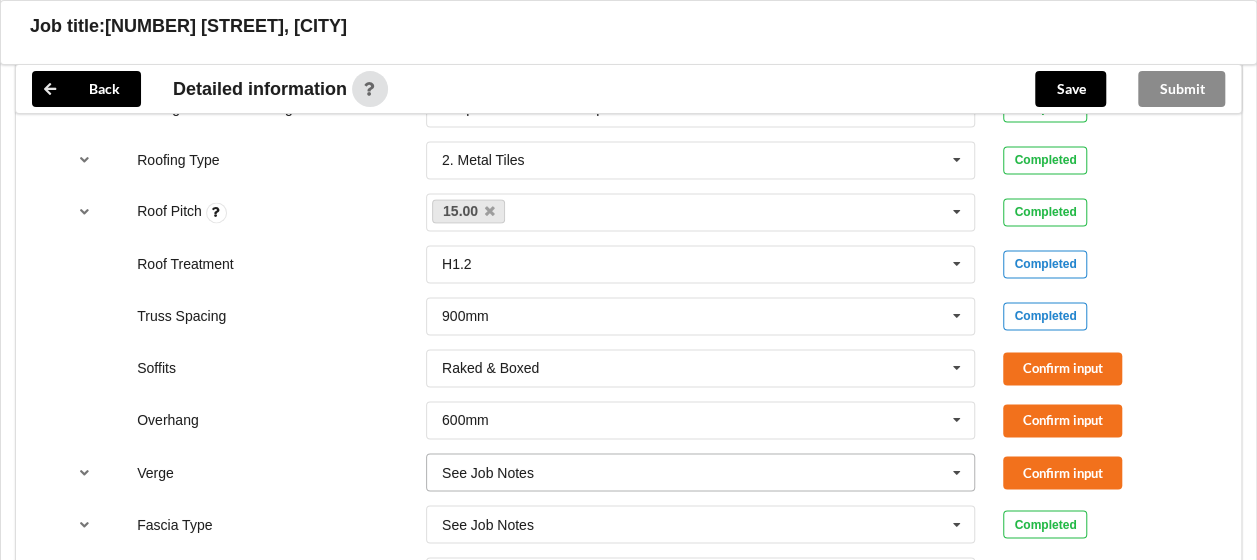 click on "See Job Notes" at bounding box center [488, 472] 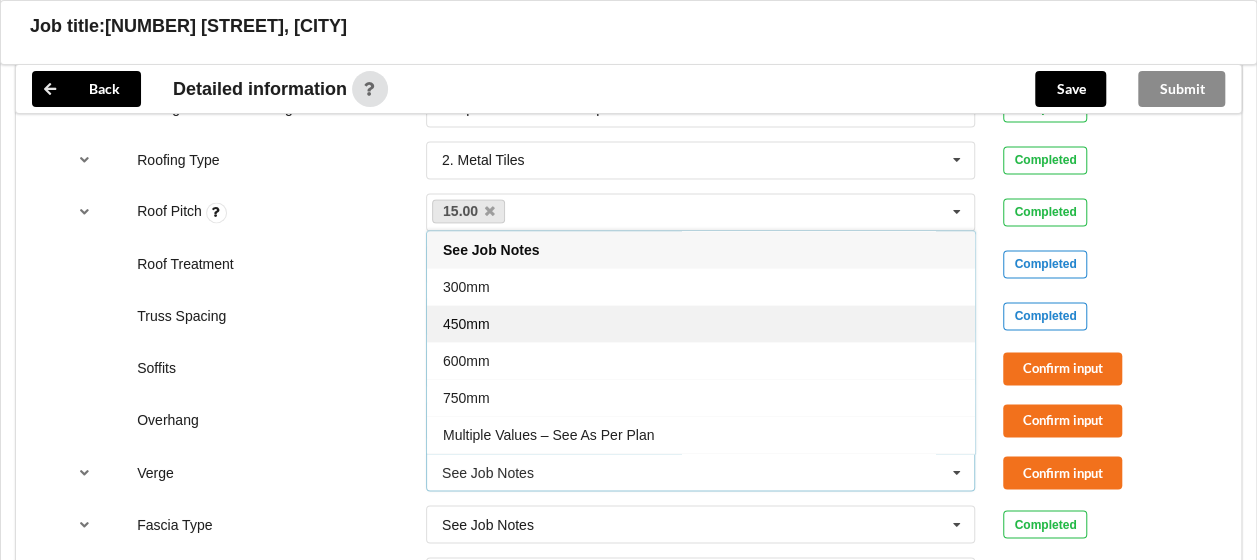 click on "450mm" at bounding box center [701, 323] 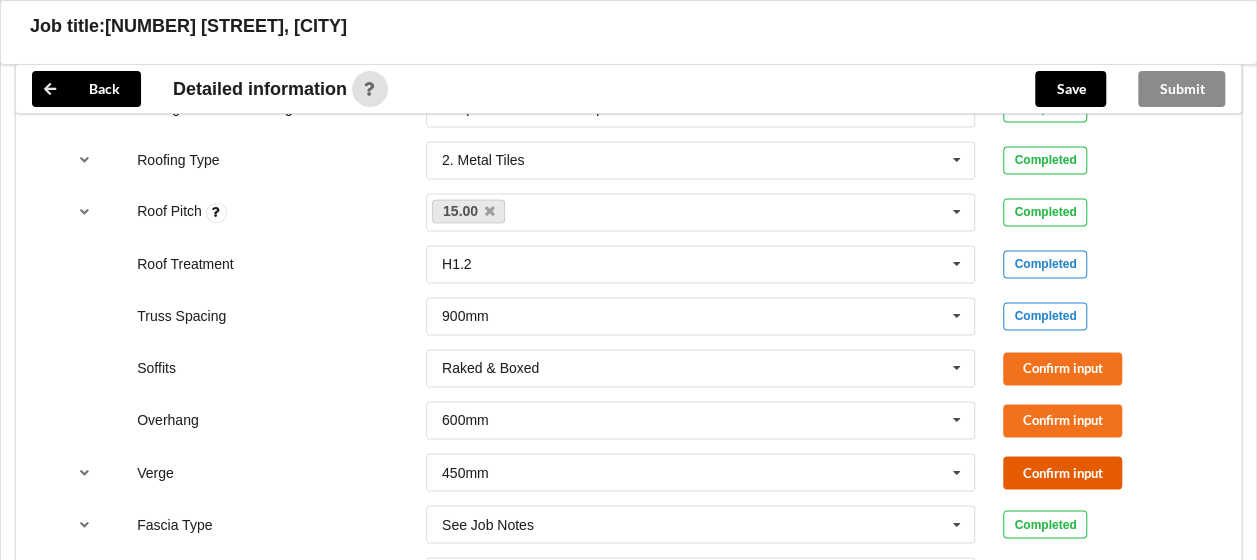 click on "Confirm input" at bounding box center (1062, 472) 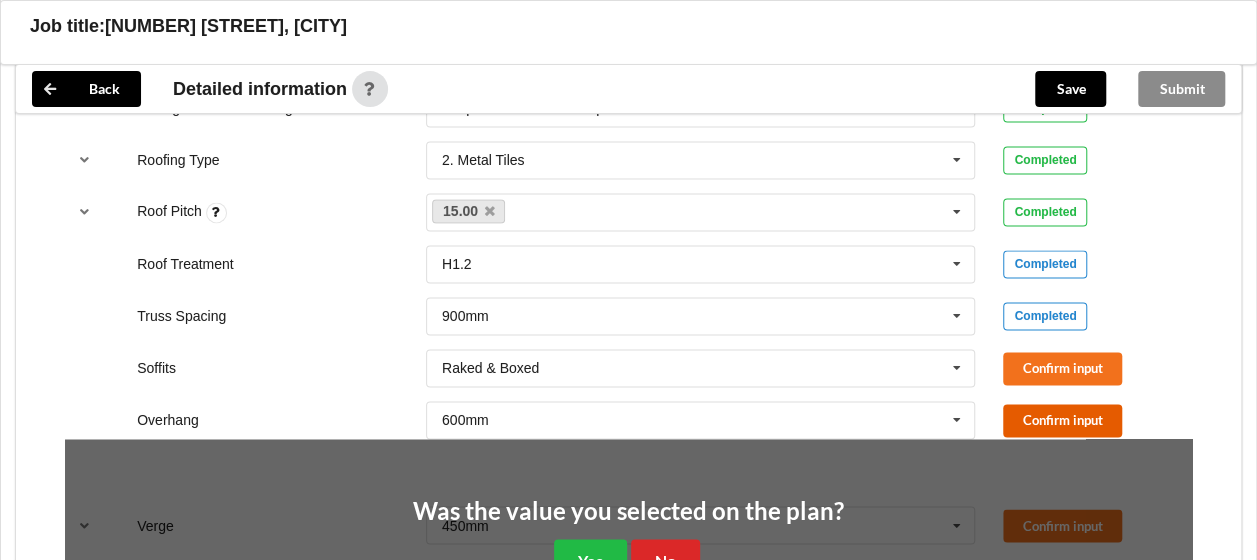 click on "Confirm input" at bounding box center [1062, 420] 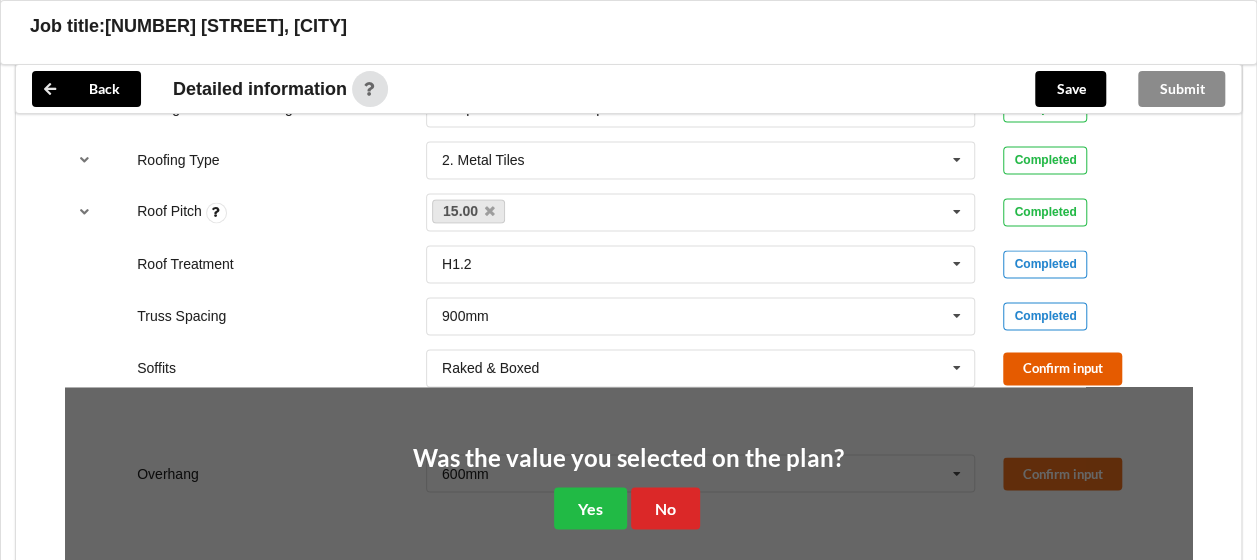 click on "Confirm input" at bounding box center [1062, 368] 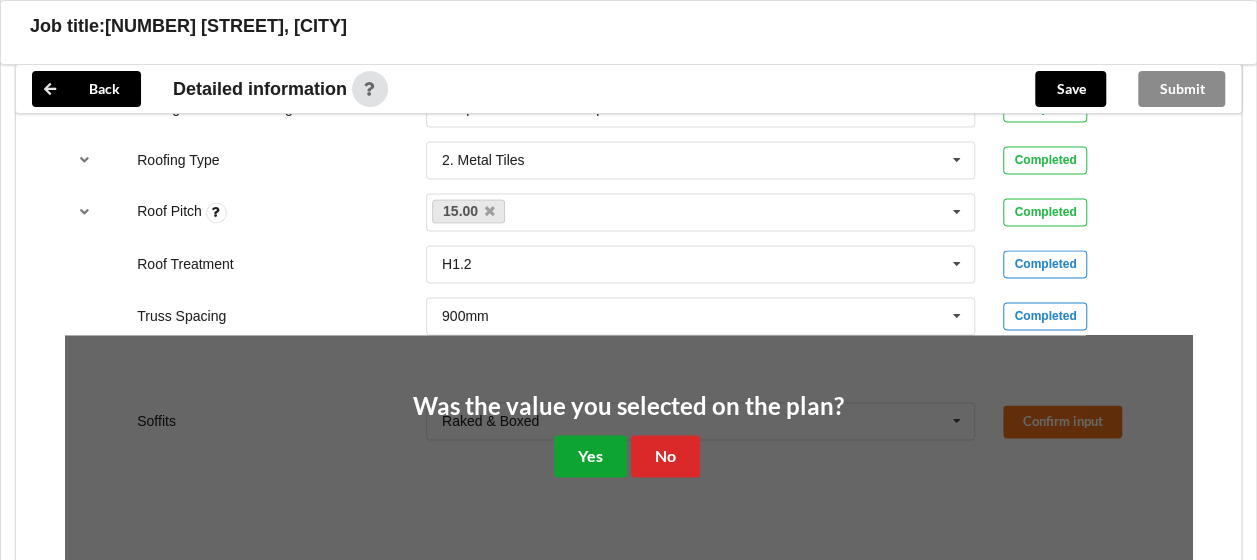 click on "Yes" at bounding box center (590, 455) 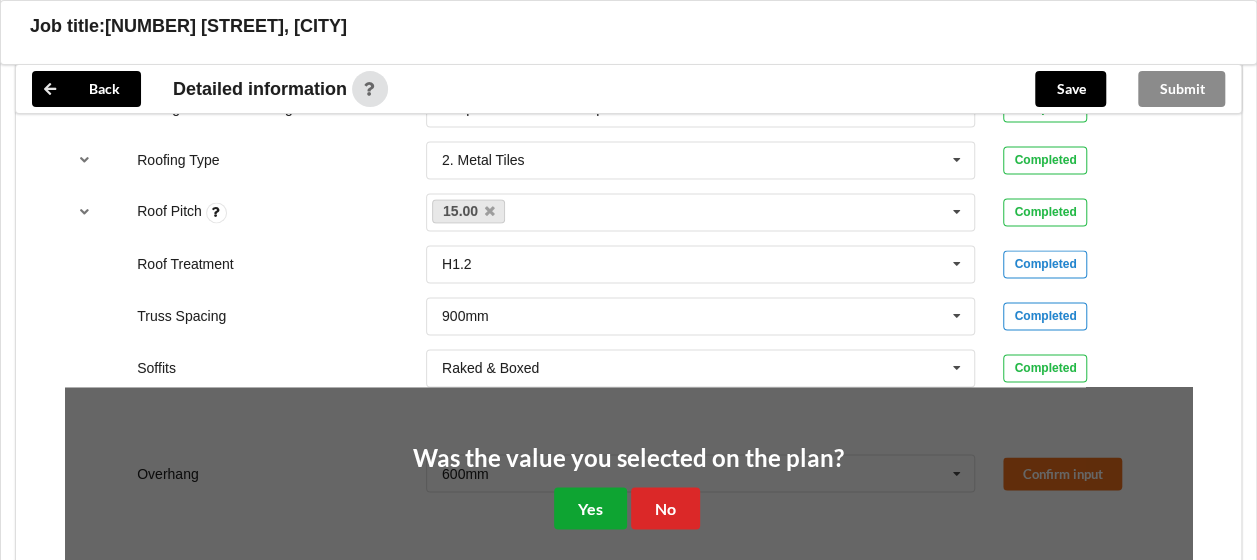 click on "Yes" at bounding box center (590, 507) 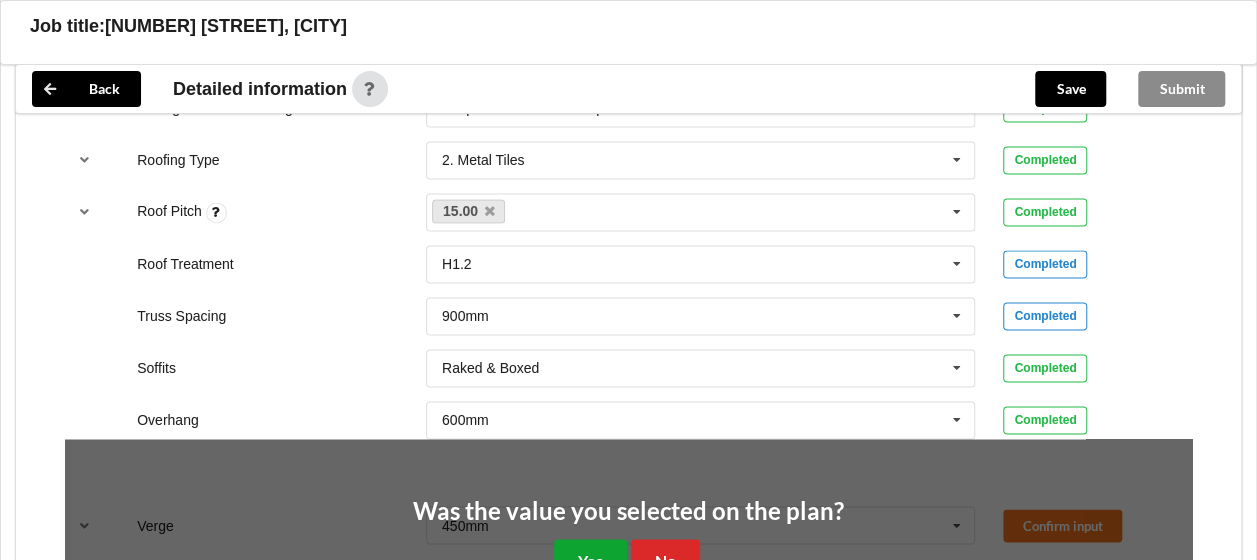 click on "Yes" at bounding box center [590, 559] 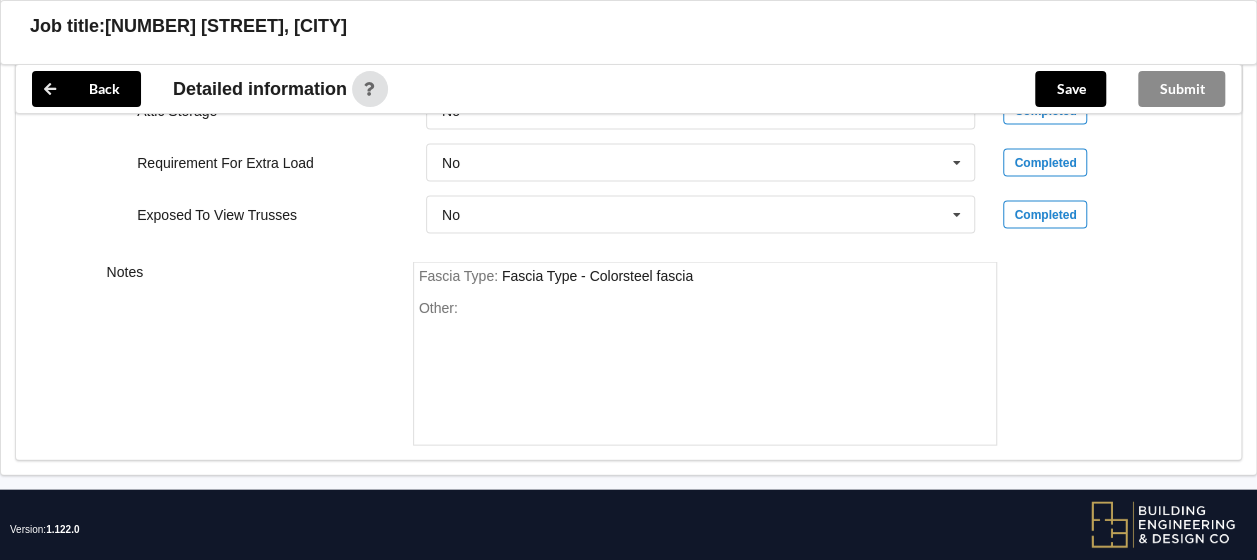 scroll, scrollTop: 2004, scrollLeft: 0, axis: vertical 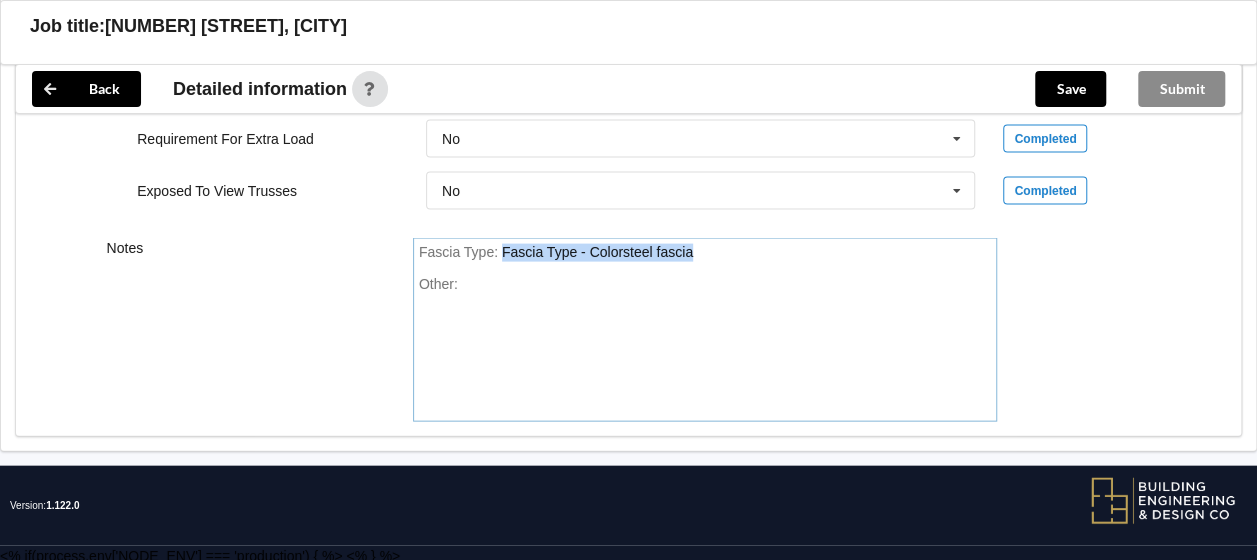drag, startPoint x: 705, startPoint y: 250, endPoint x: 491, endPoint y: 238, distance: 214.33618 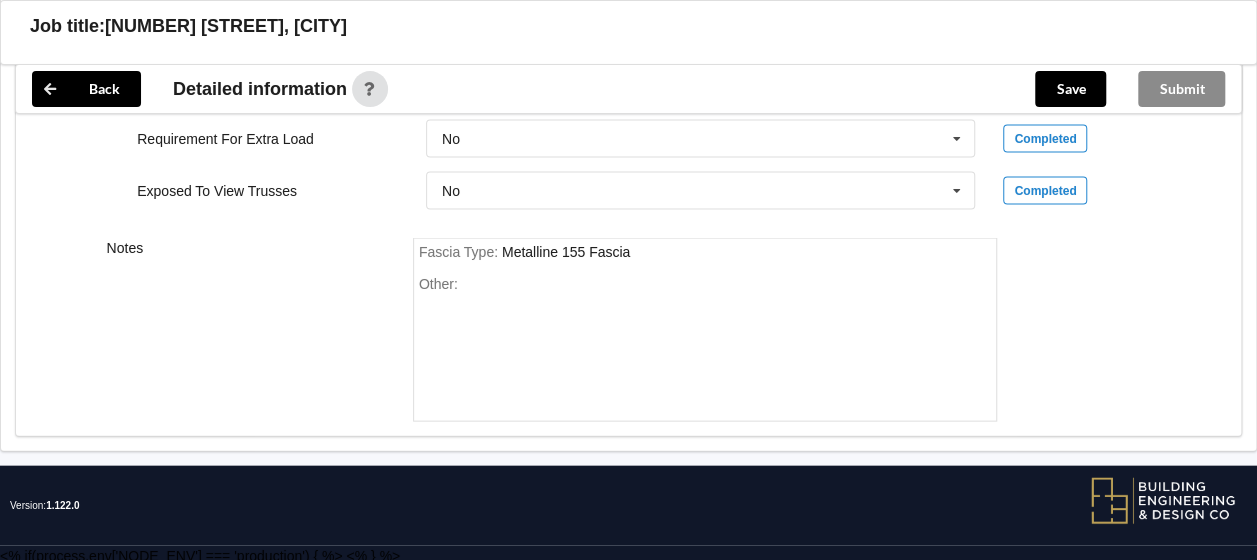 click on "Fascia Type :" at bounding box center (460, 252) 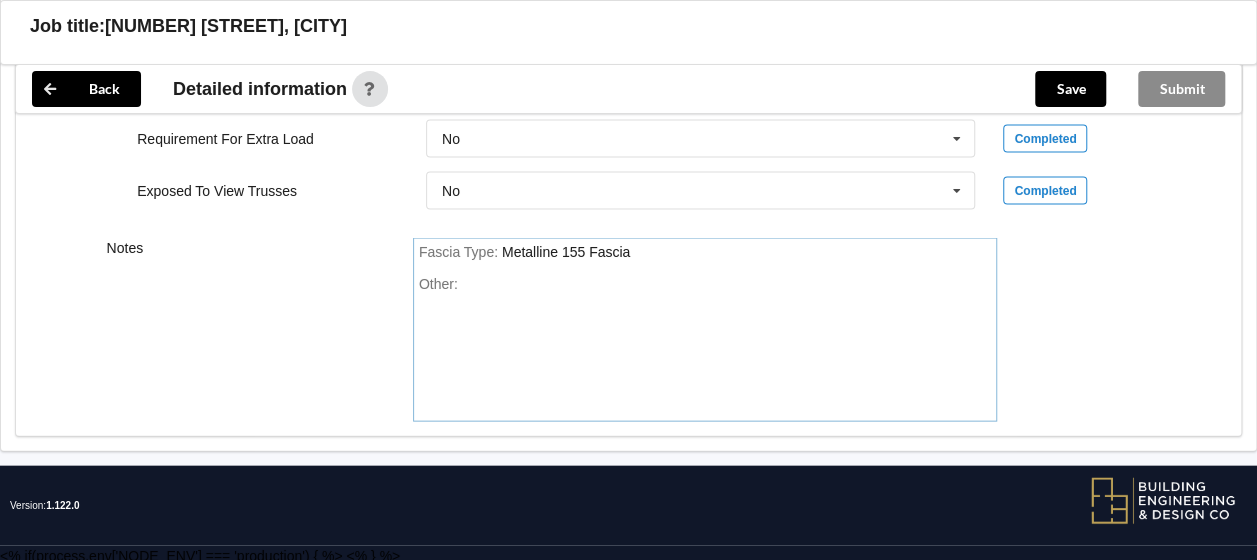 click on "Fascia Type :" at bounding box center (460, 252) 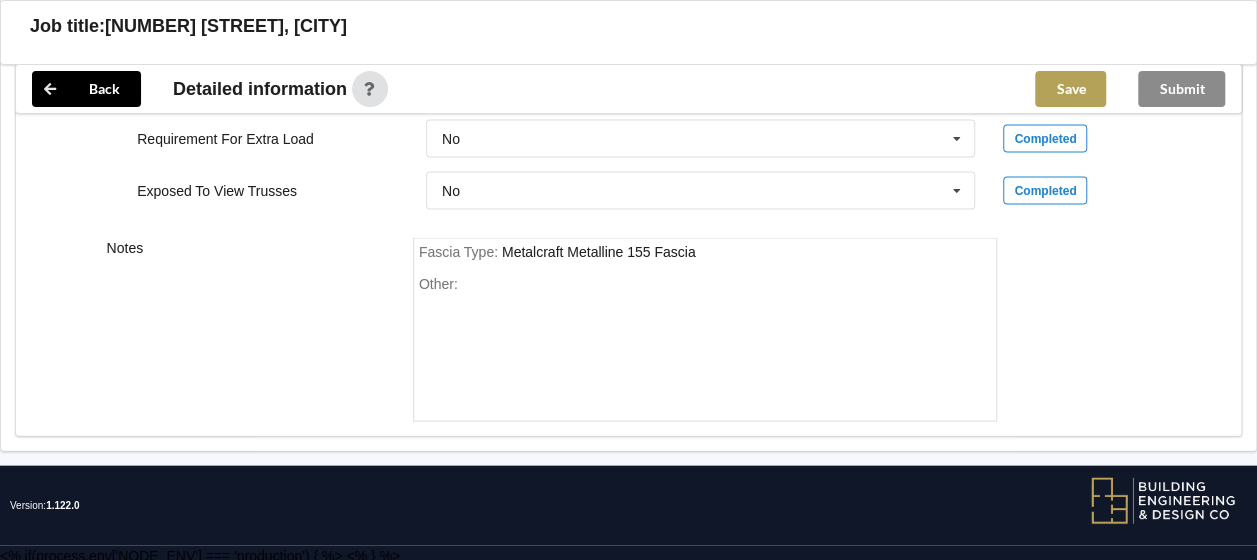 click on "Save" at bounding box center [1070, 89] 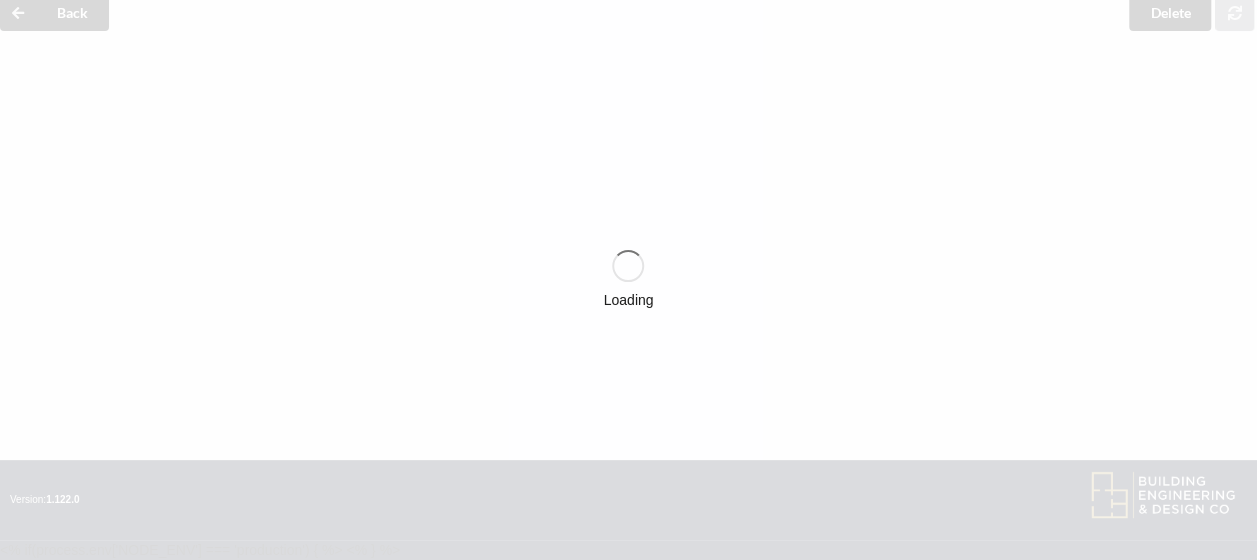 scroll, scrollTop: 88, scrollLeft: 0, axis: vertical 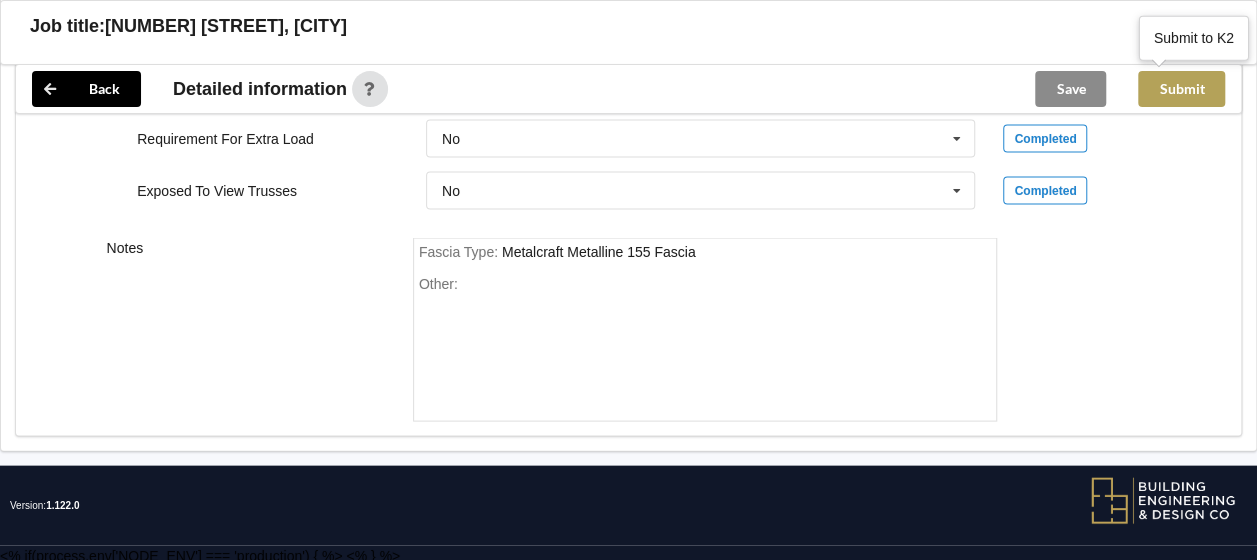 click on "Submit" at bounding box center [1181, 89] 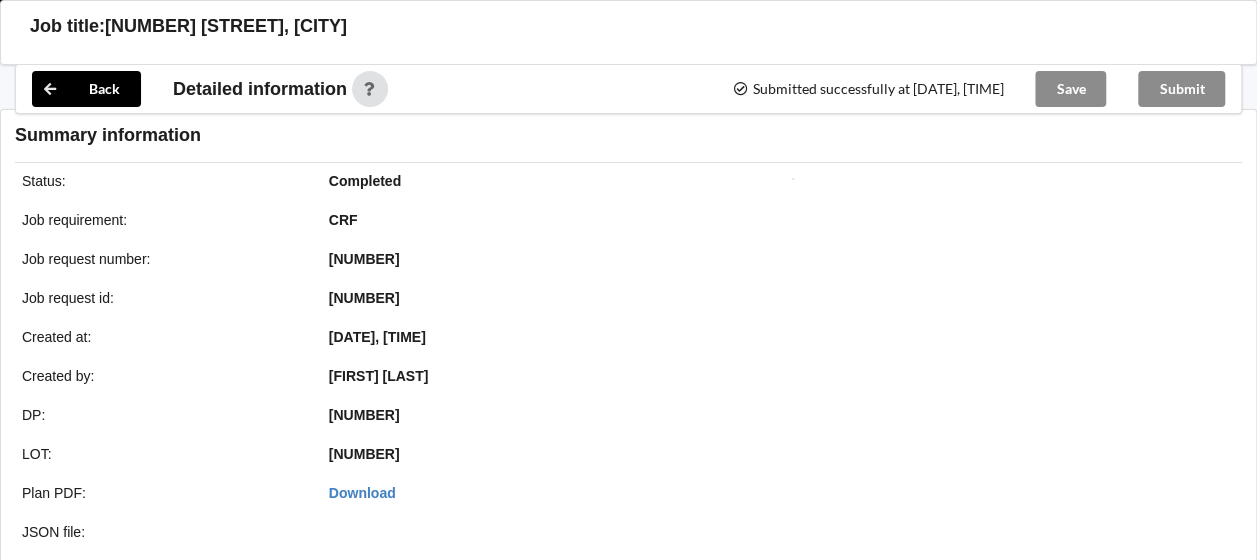 scroll, scrollTop: 1912, scrollLeft: 0, axis: vertical 